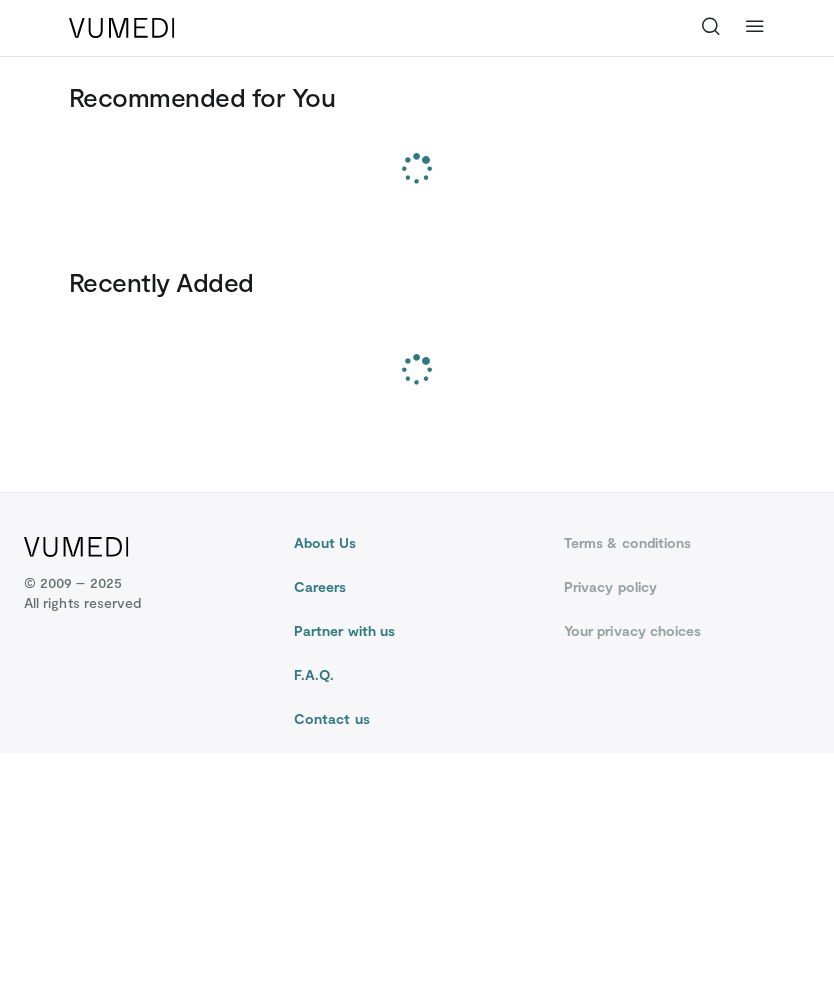 scroll, scrollTop: 0, scrollLeft: 0, axis: both 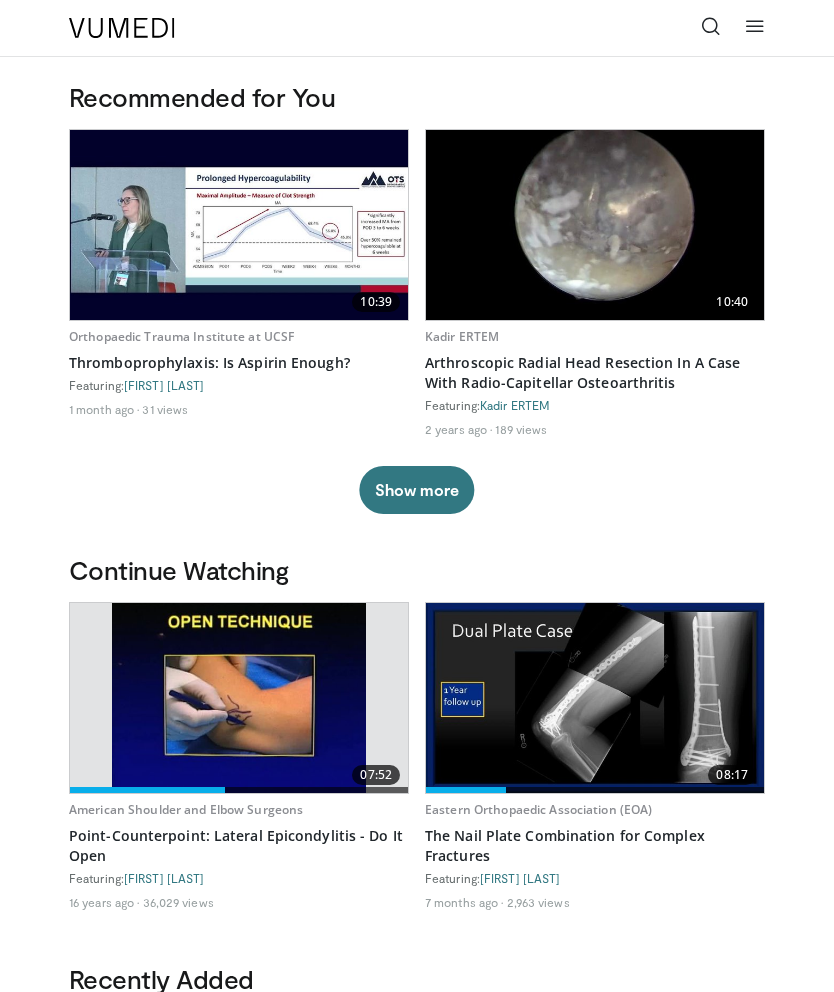 click at bounding box center (711, 26) 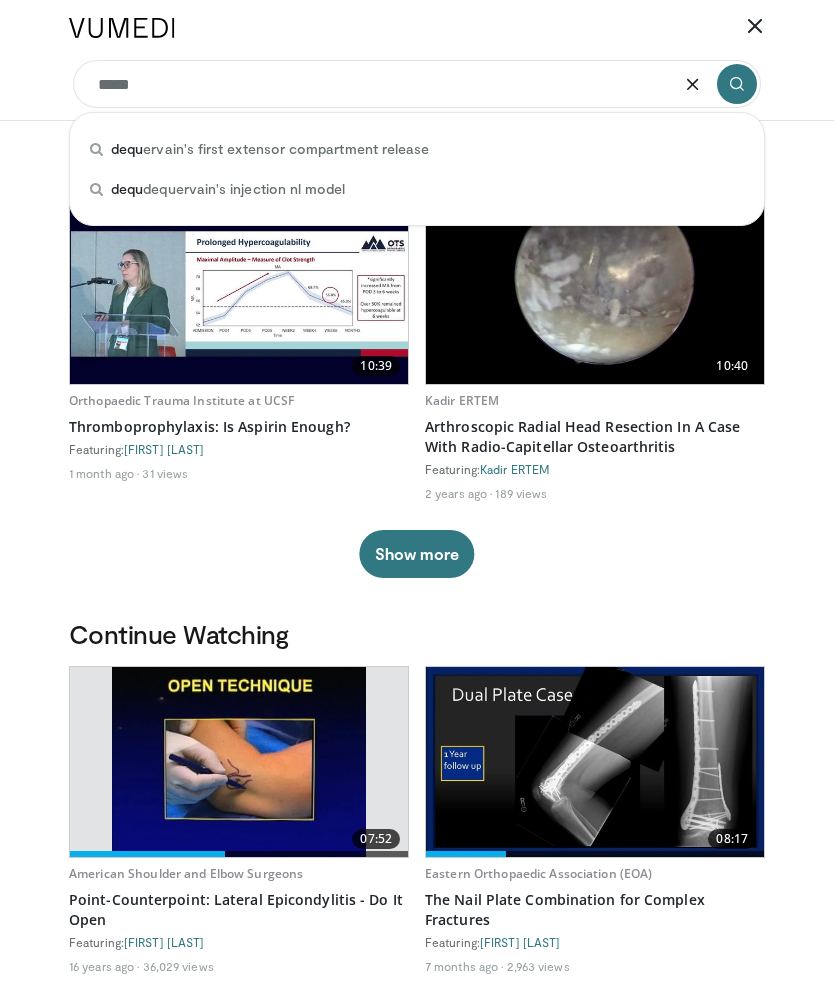 type on "******" 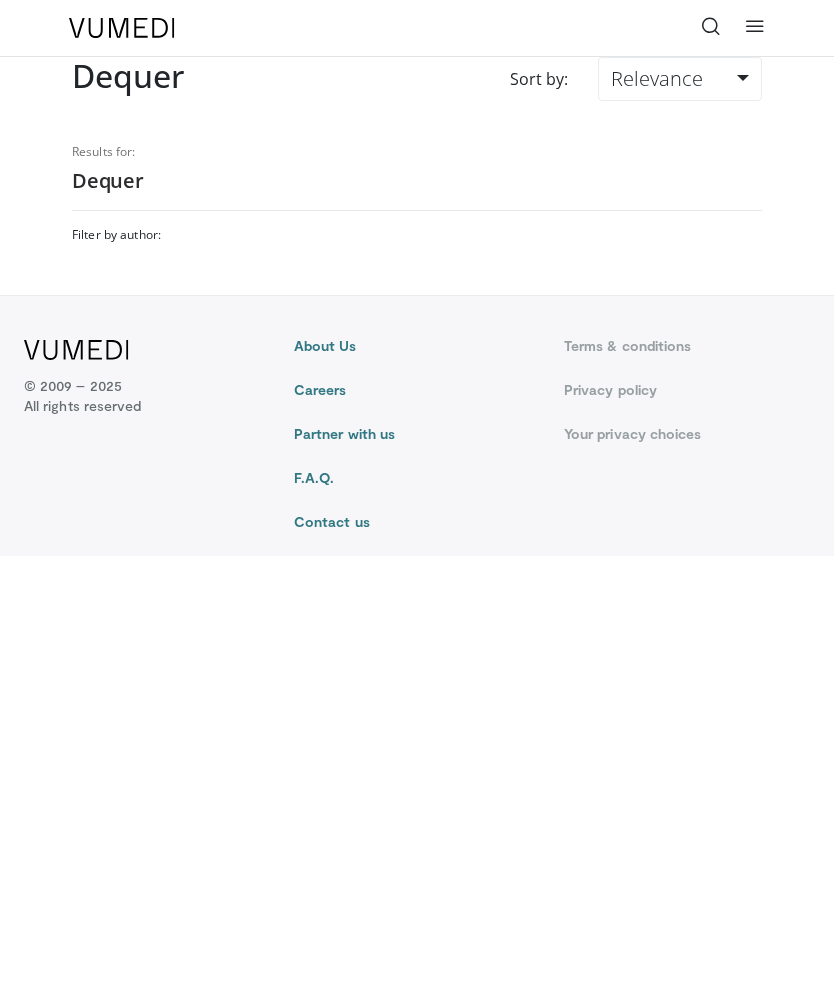 scroll, scrollTop: 0, scrollLeft: 0, axis: both 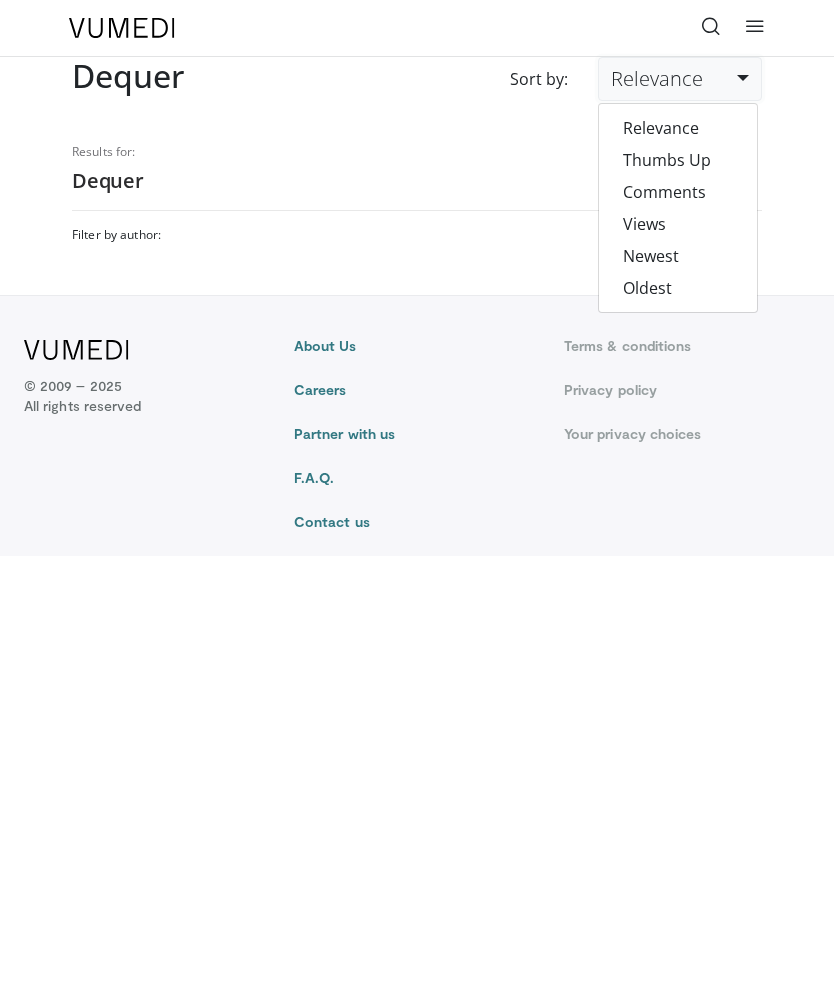 click on "Relevance" at bounding box center (680, 79) 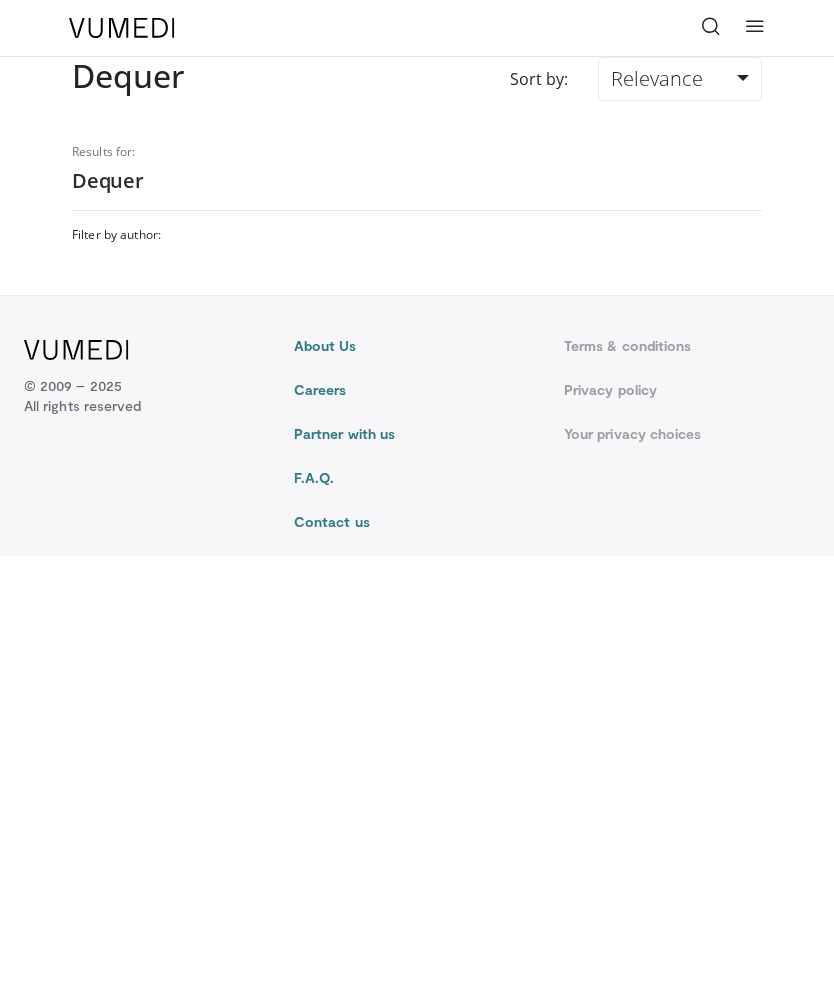 click at bounding box center [755, 26] 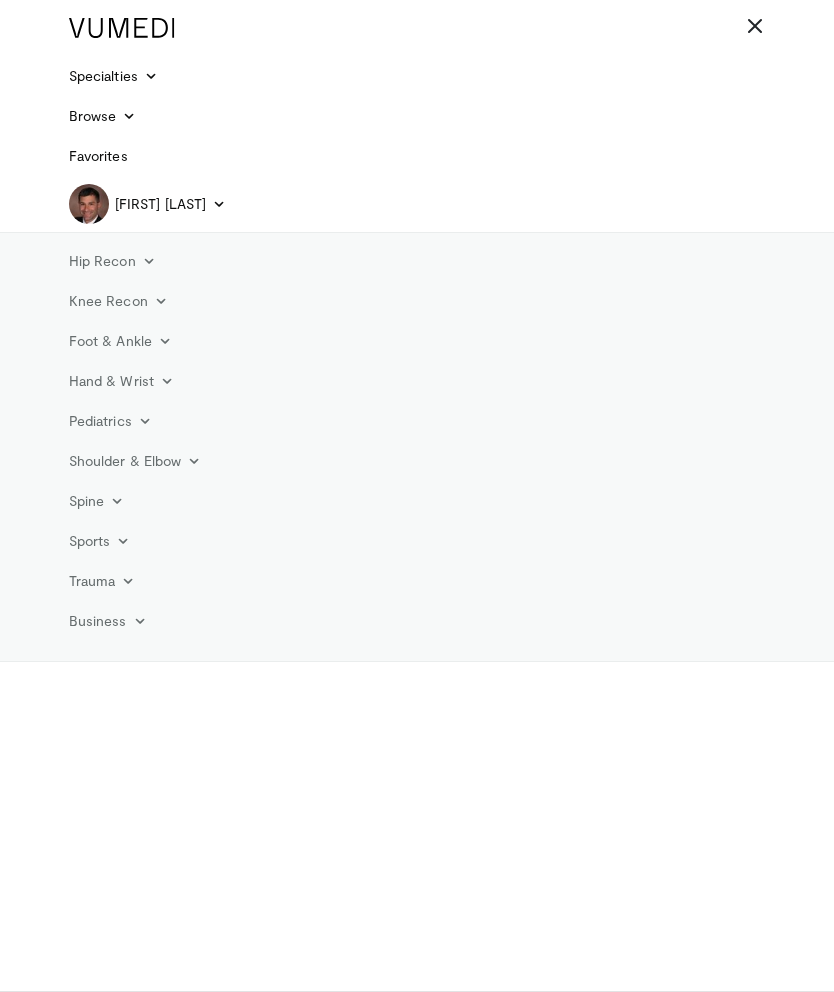 click at bounding box center (167, 381) 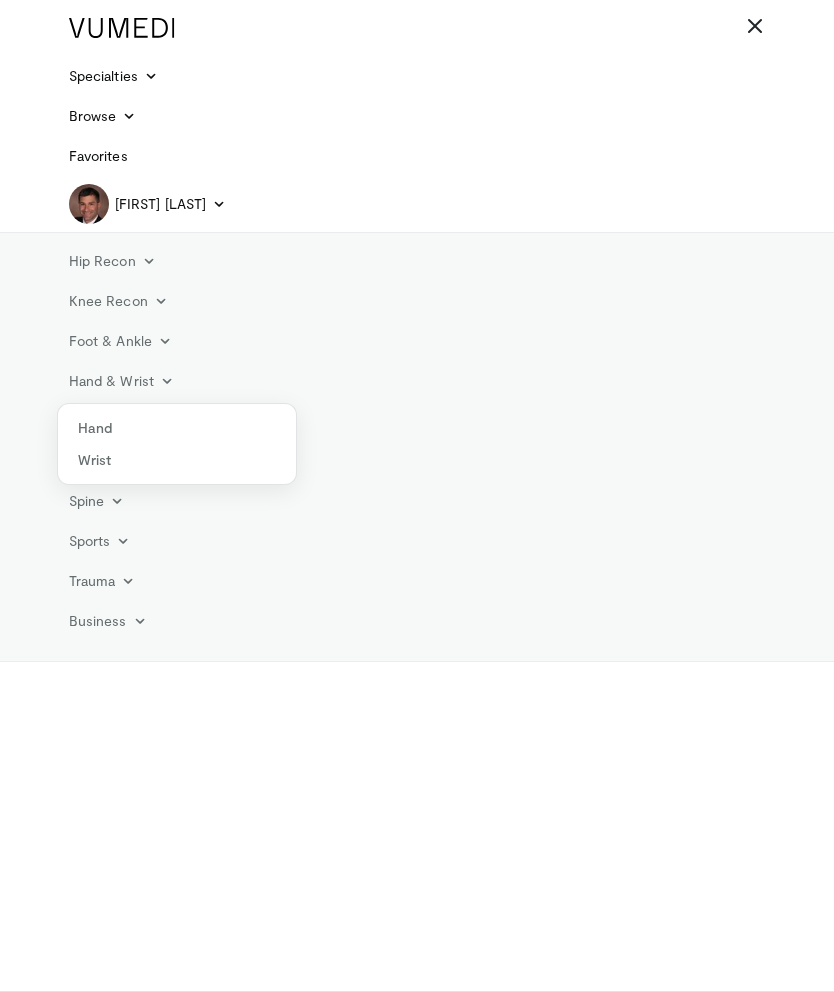 click on "Wrist" at bounding box center (177, 460) 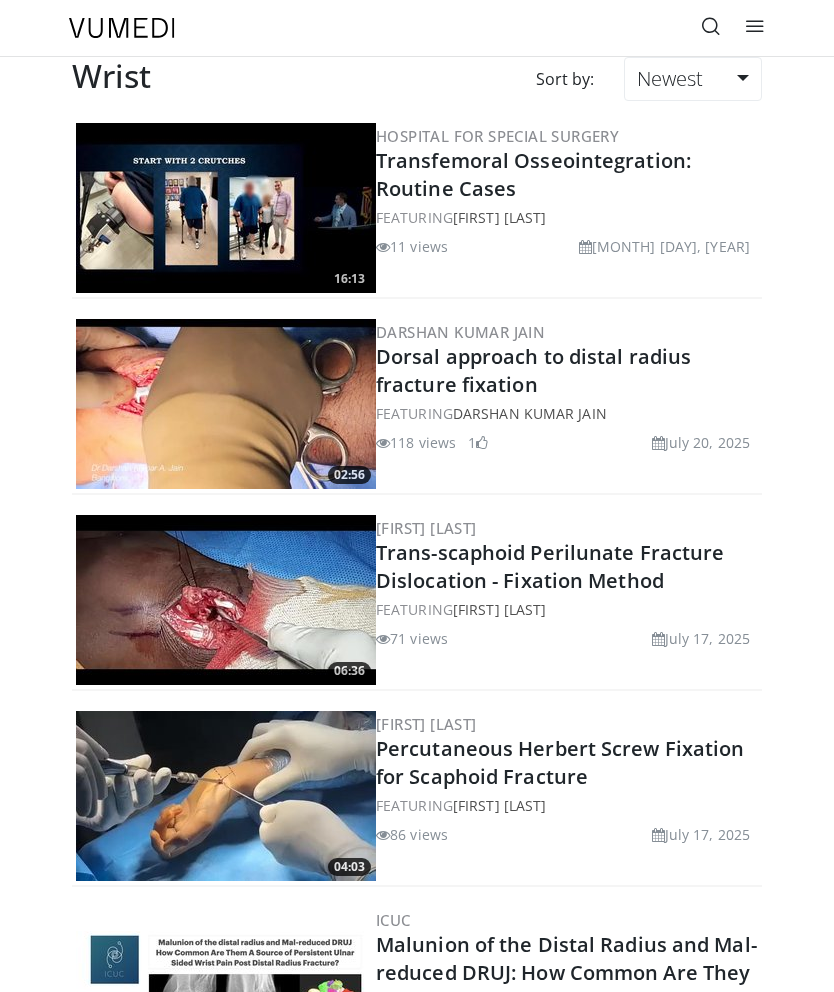 scroll, scrollTop: 0, scrollLeft: 0, axis: both 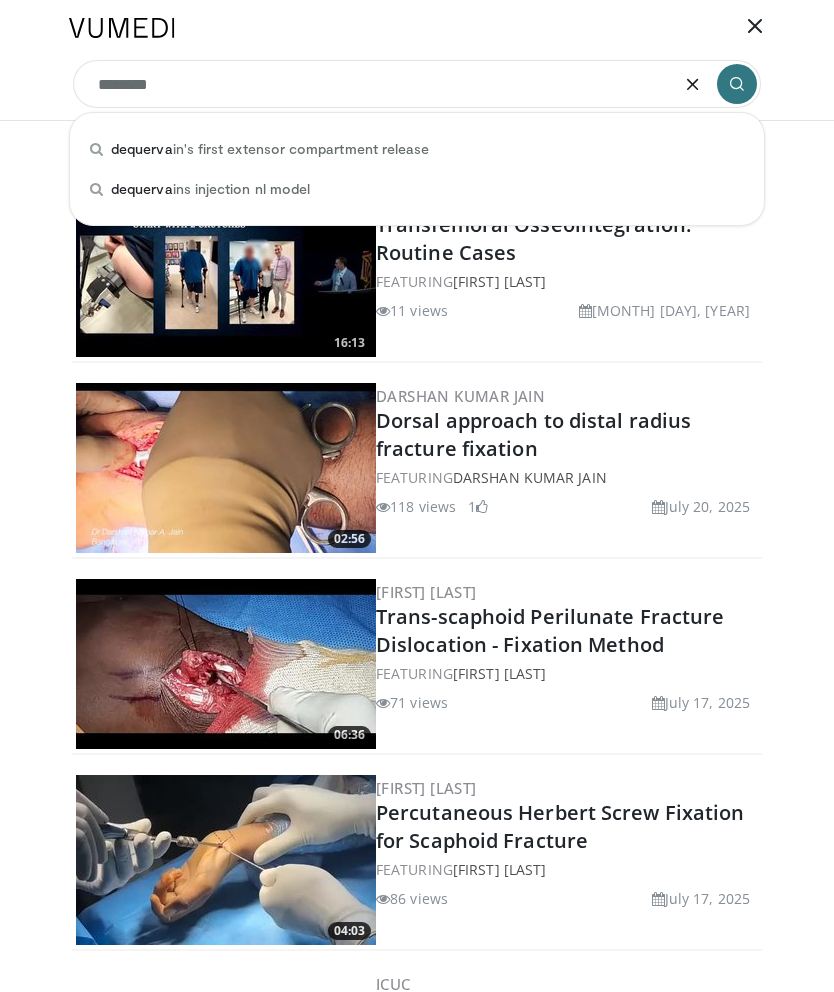 click on "dequerva in's first extensor compartment release" at bounding box center (270, 149) 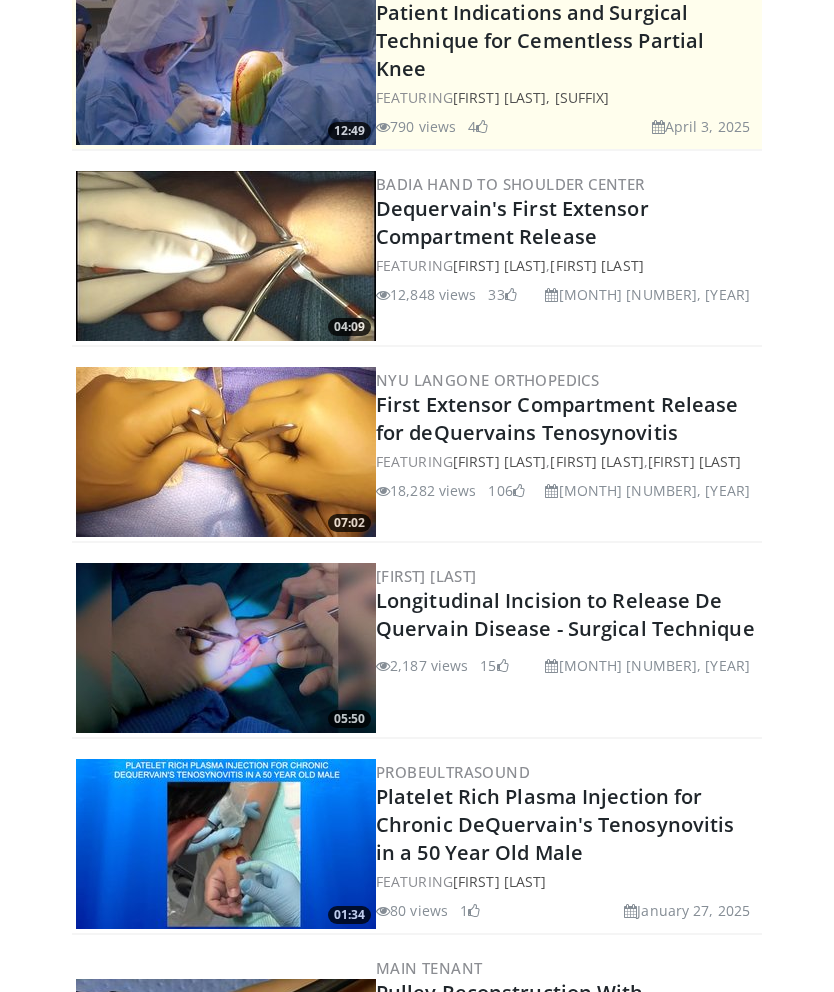 scroll, scrollTop: 388, scrollLeft: 0, axis: vertical 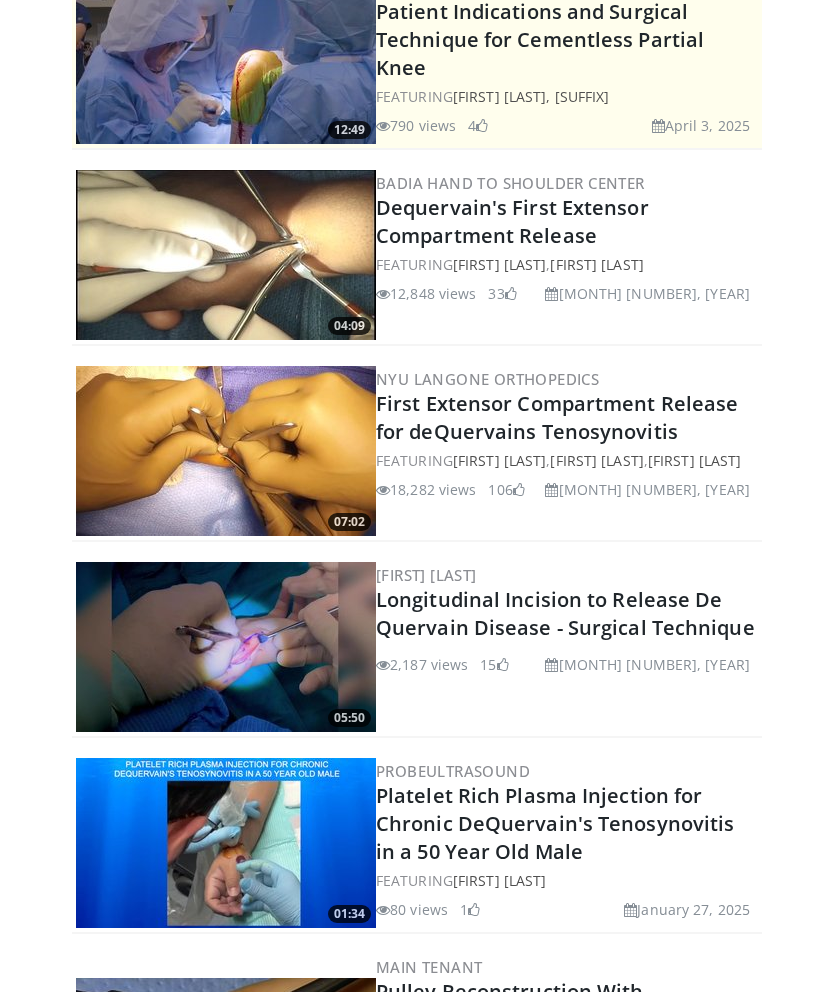 click on "First Extensor Compartment Release for deQuervains Tenosynovitis" at bounding box center [557, 418] 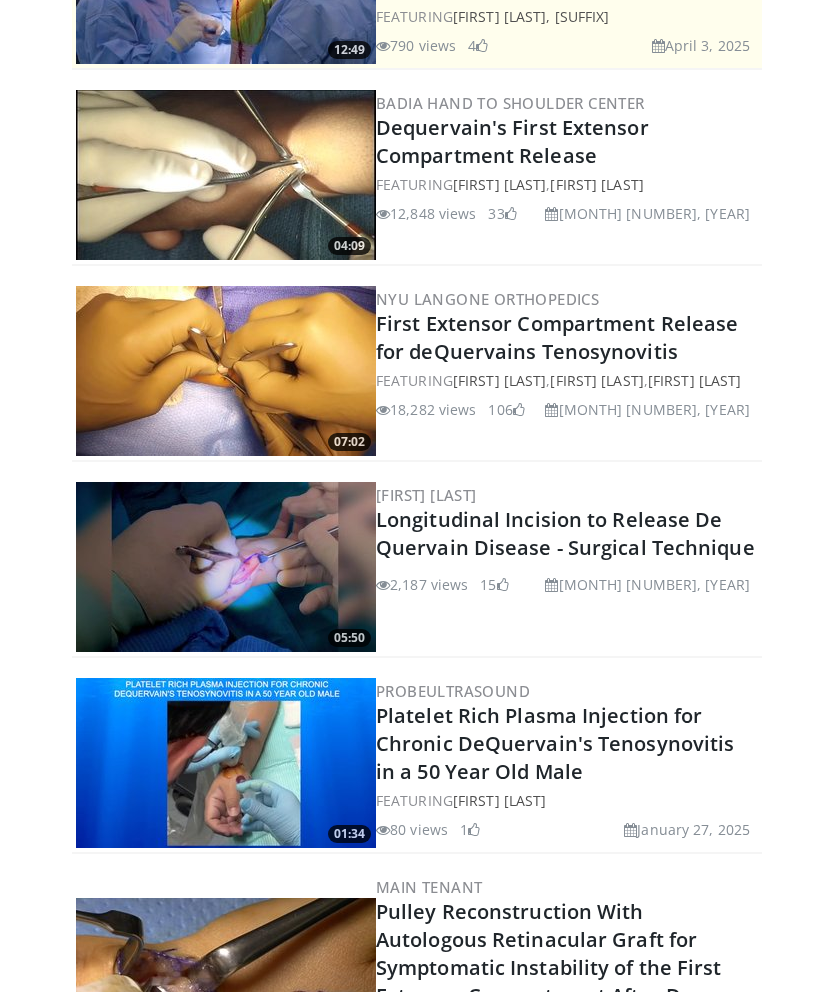 click on "Specialties
Adult & Family Medicine
Allergy, Asthma, Immunology
Anesthesiology
Cardiology
Dental
Dermatology
Endocrinology
Gastroenterology & Hepatology
General Surgery
Hematology & Oncology
Infectious Disease
Nephrology
Neurology
Neurosurgery
Obstetrics & Gynecology
Ophthalmology
Oral Maxillofacial
Orthopaedics
Otolaryngology
Pediatrics
Plastic Surgery
Podiatry
Psychiatry
Pulmonology
Radiation Oncology
Radiology
Rheumatology
Urology" at bounding box center (417, 2694) 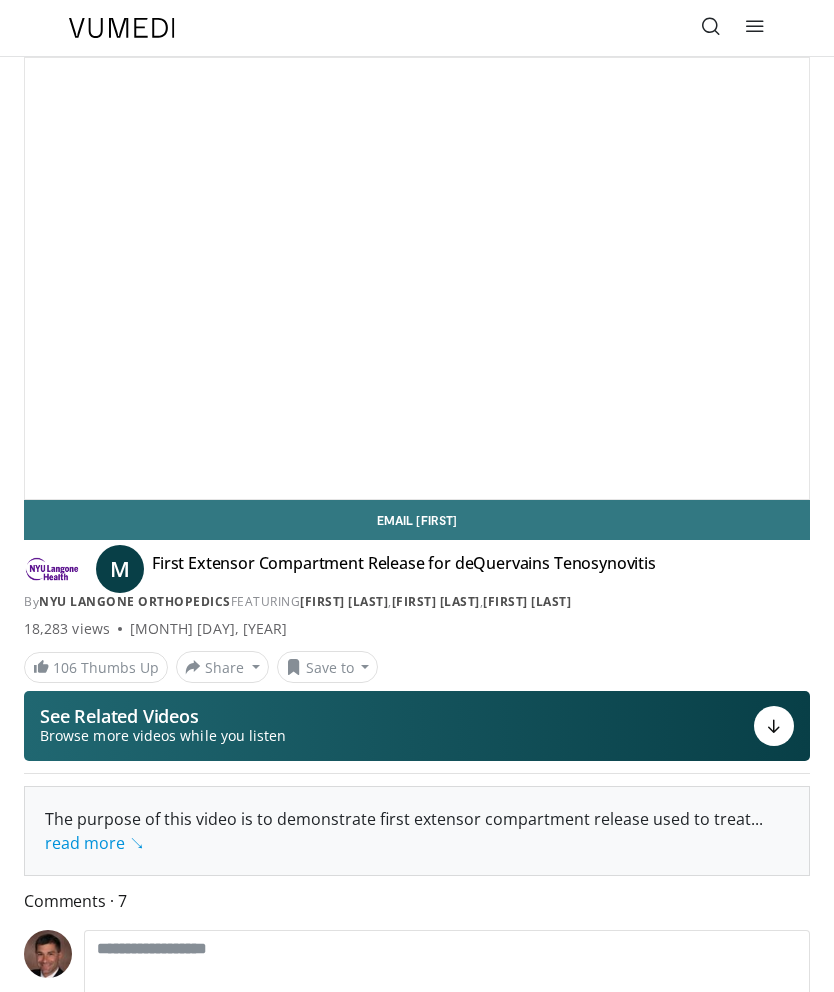 scroll, scrollTop: 0, scrollLeft: 0, axis: both 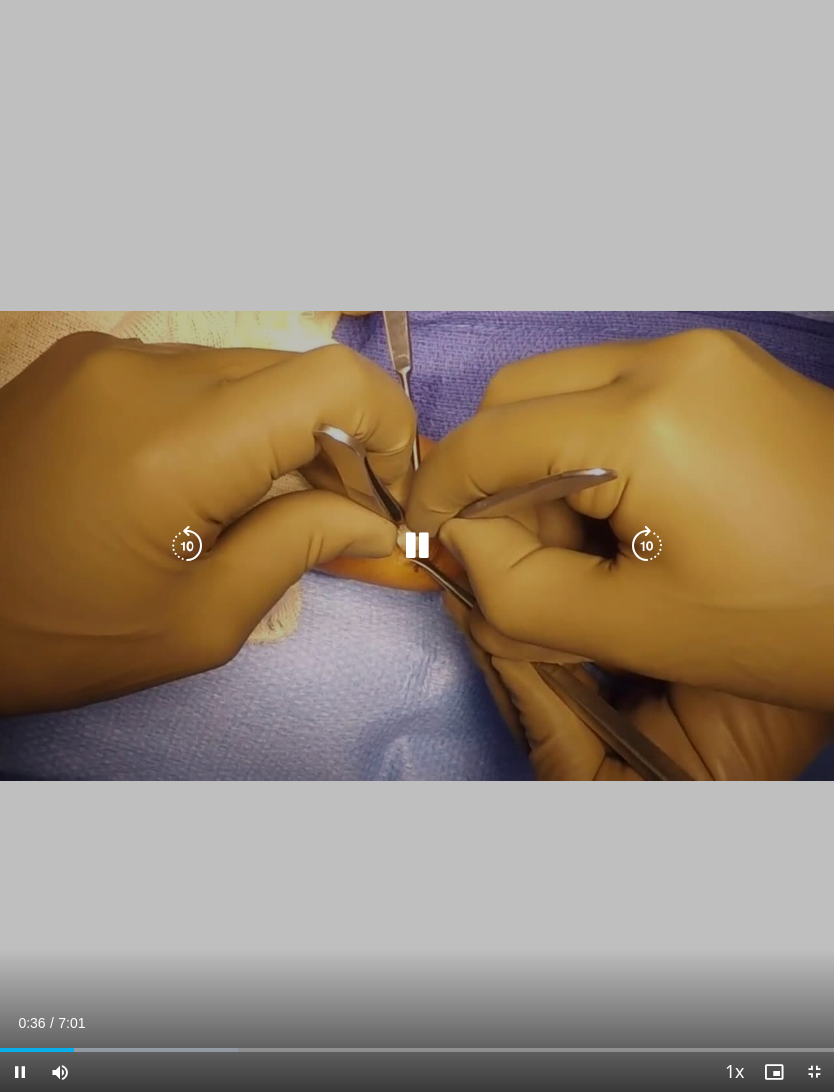 click on "10 seconds
Tap to unmute" at bounding box center [417, 546] 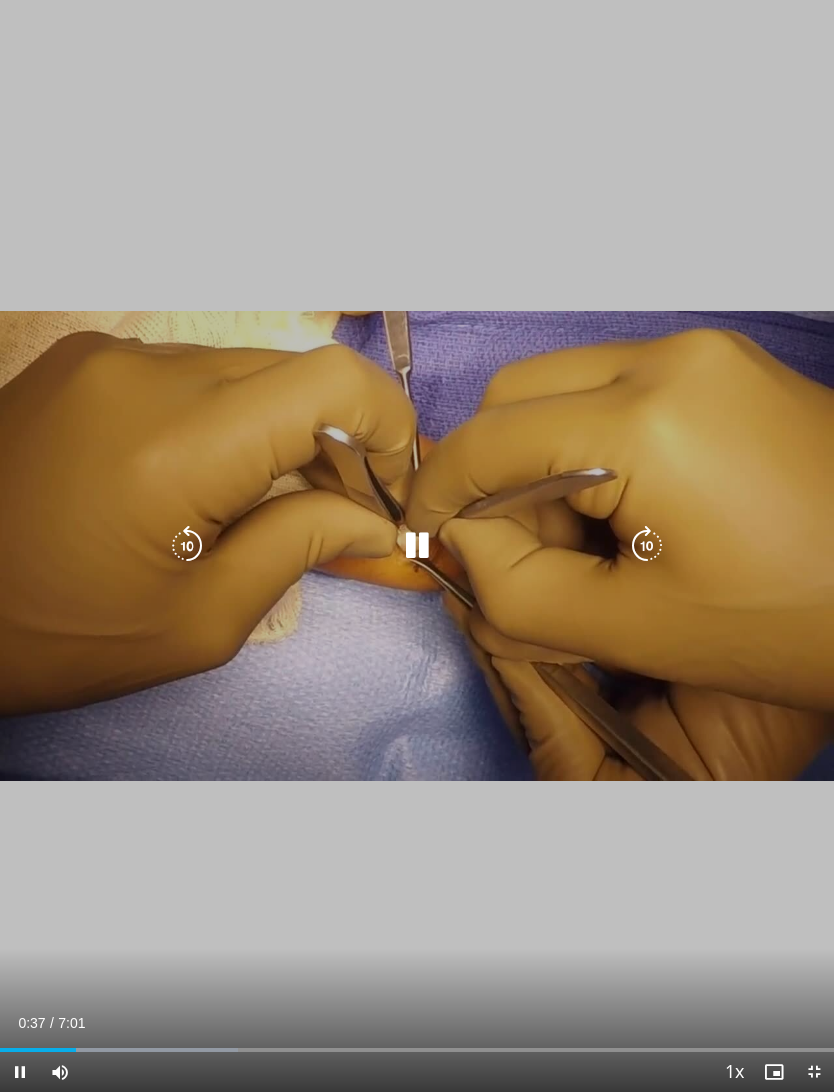 click at bounding box center [647, 546] 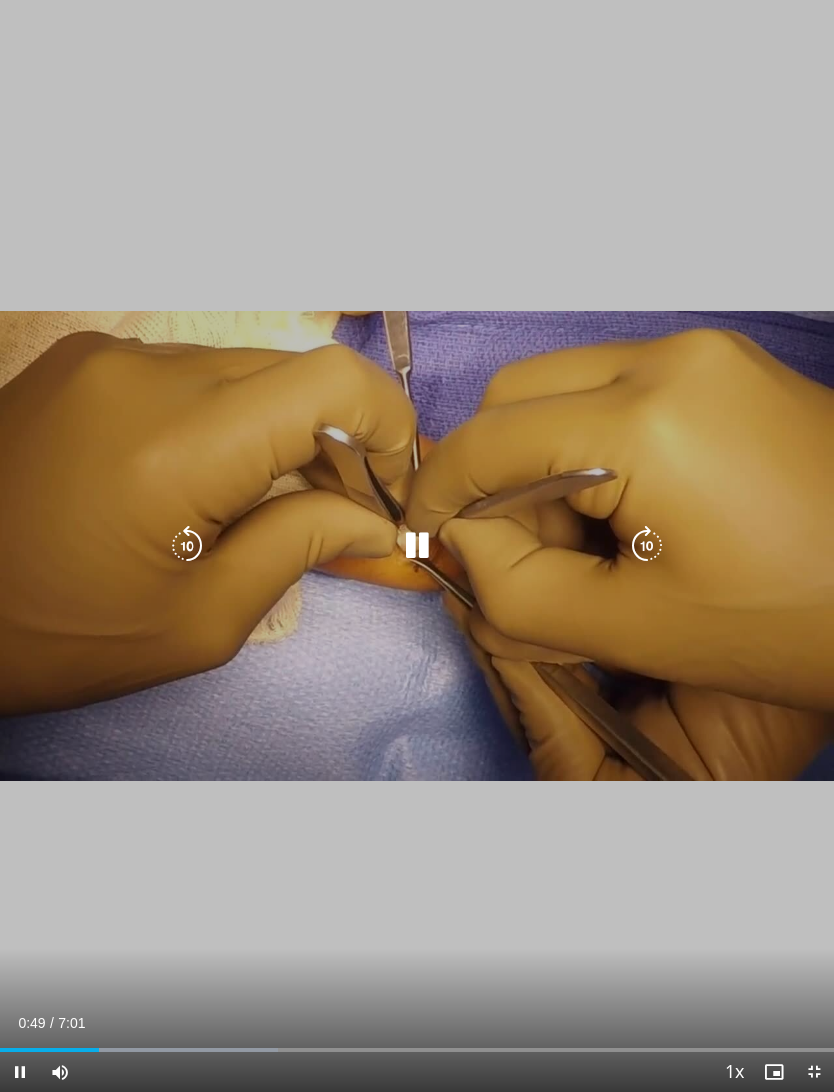 click at bounding box center [647, 546] 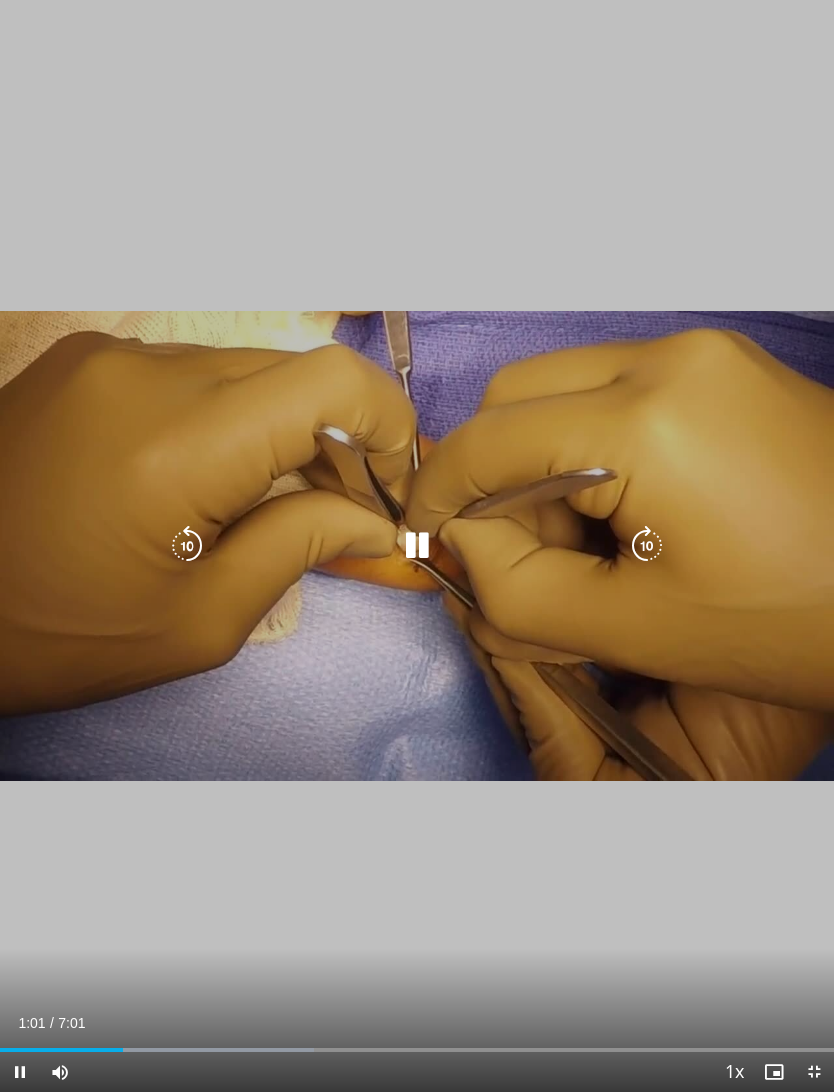 click at bounding box center (187, 546) 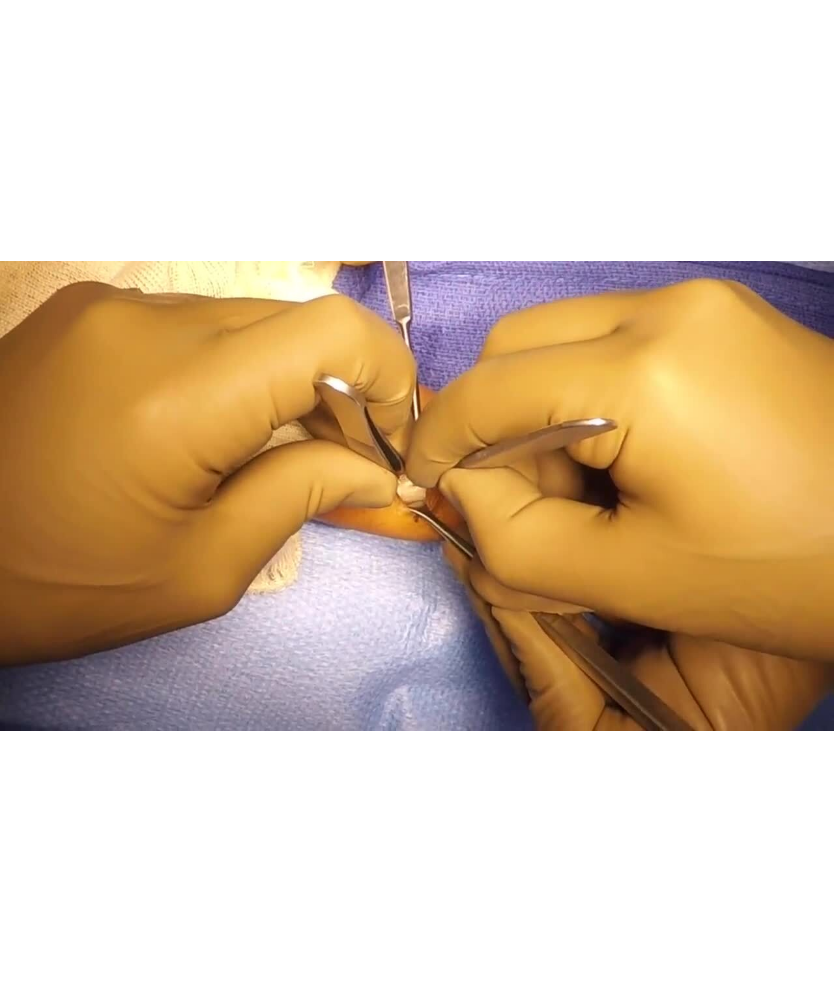 scroll, scrollTop: 0, scrollLeft: 0, axis: both 